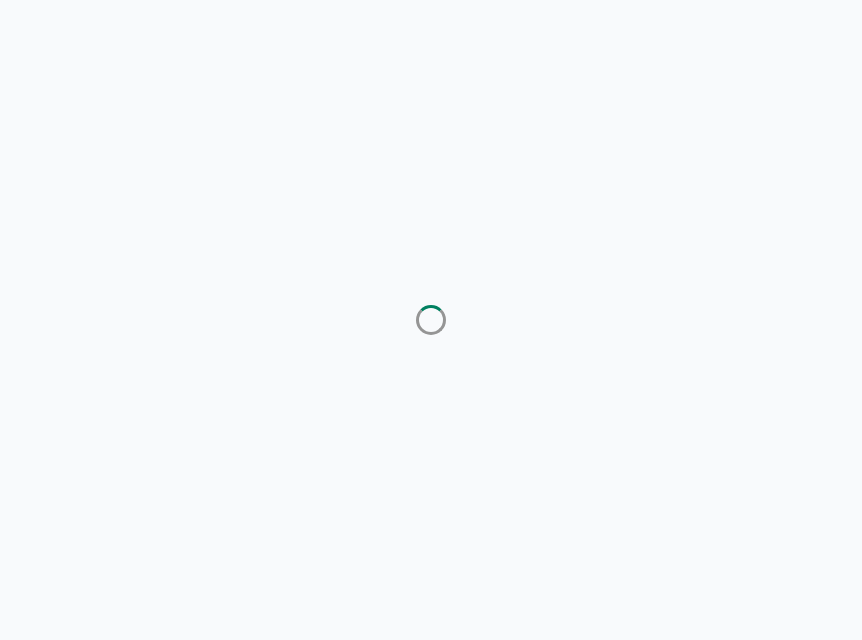 scroll, scrollTop: 0, scrollLeft: 0, axis: both 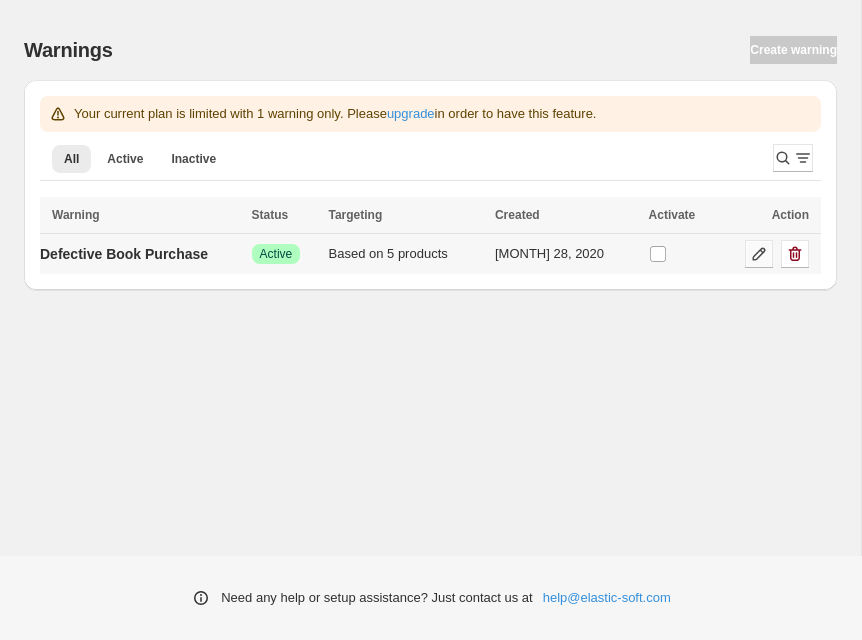 click 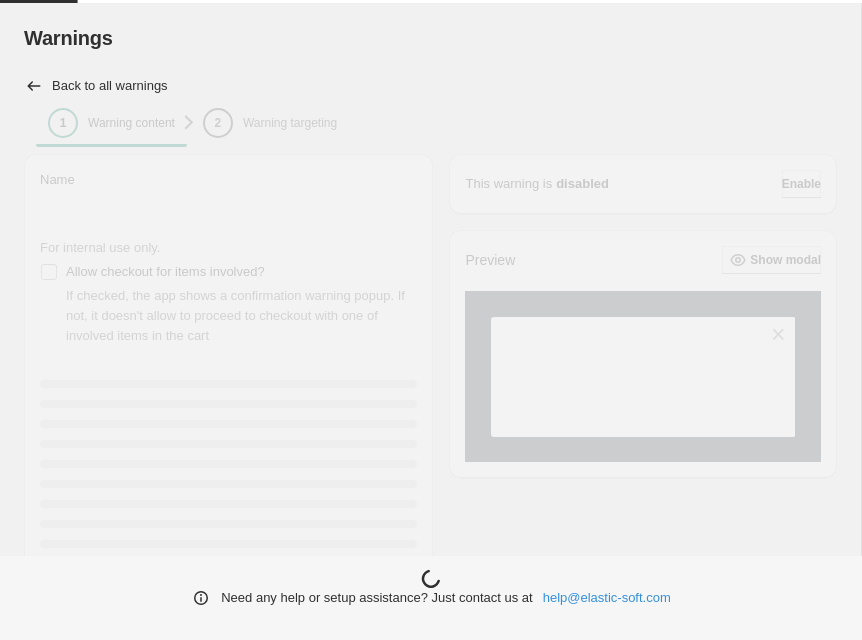 type on "**********" 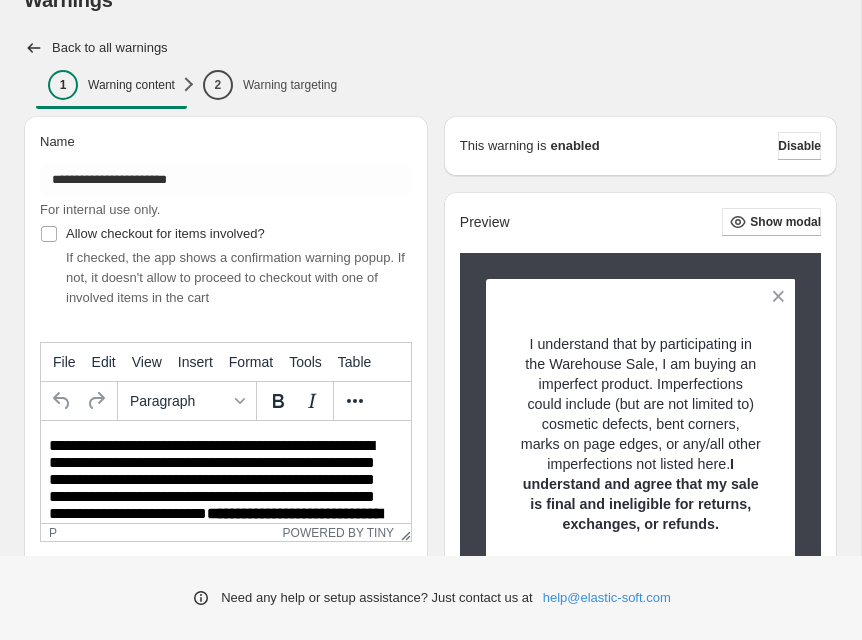 scroll, scrollTop: 32, scrollLeft: 0, axis: vertical 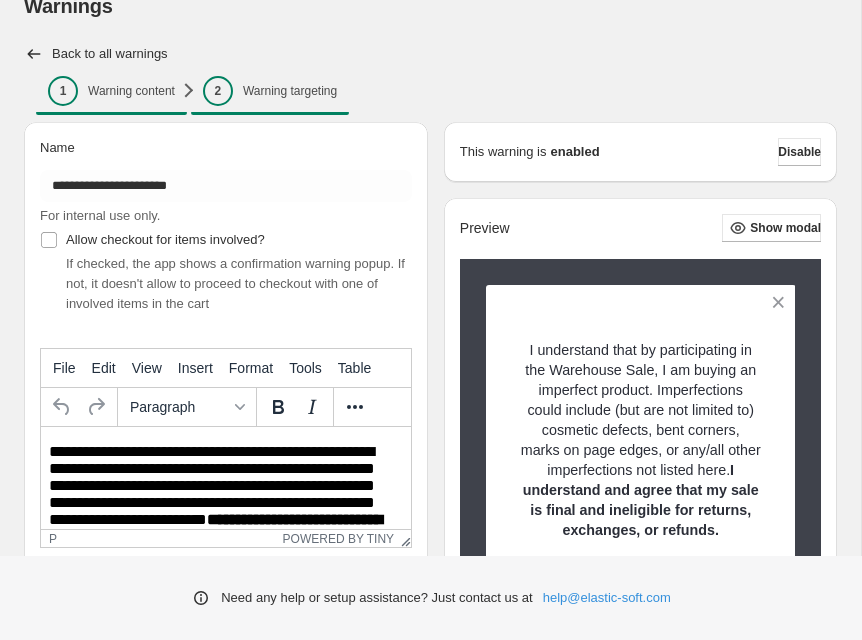 click on "2" at bounding box center (218, 91) 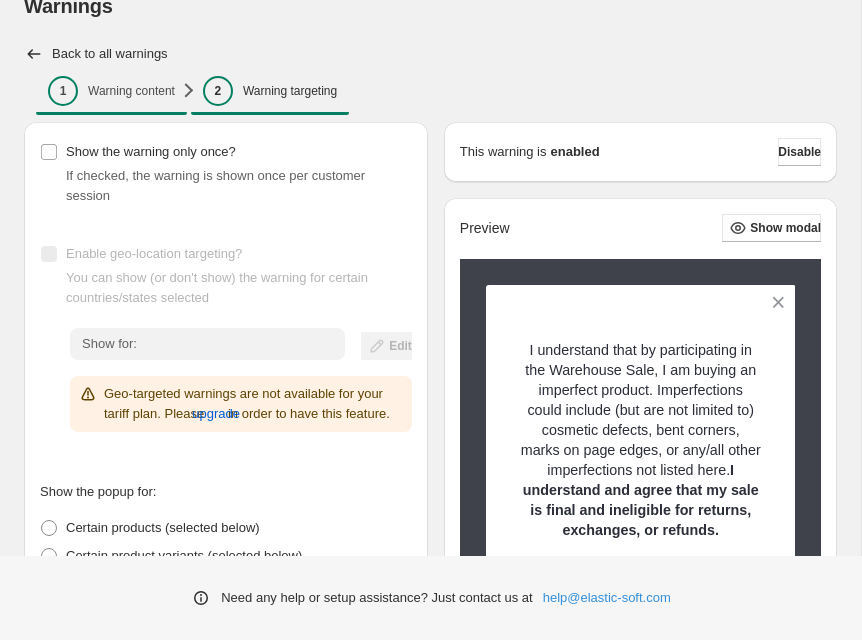 click on "Warning content" at bounding box center (131, 91) 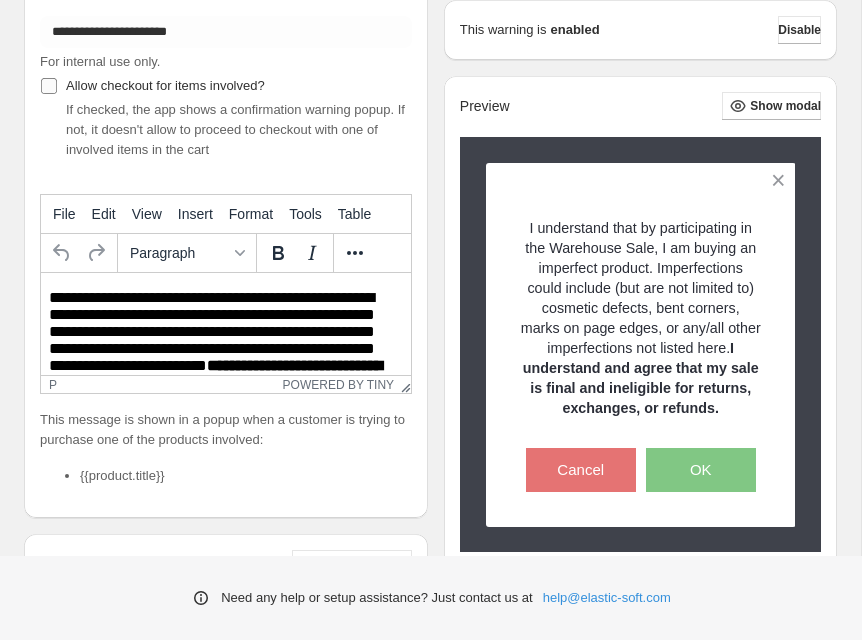 scroll, scrollTop: 196, scrollLeft: 0, axis: vertical 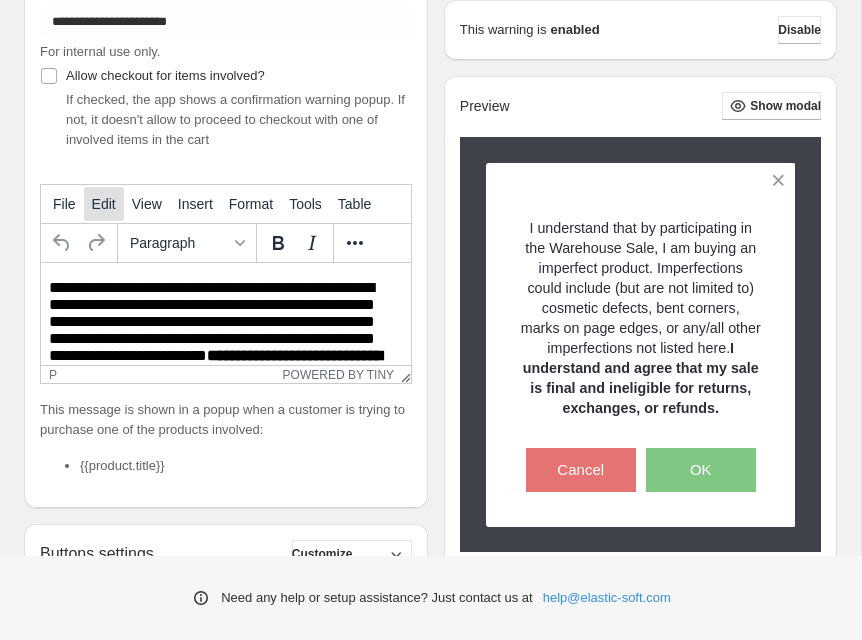 click on "Edit" at bounding box center (104, 204) 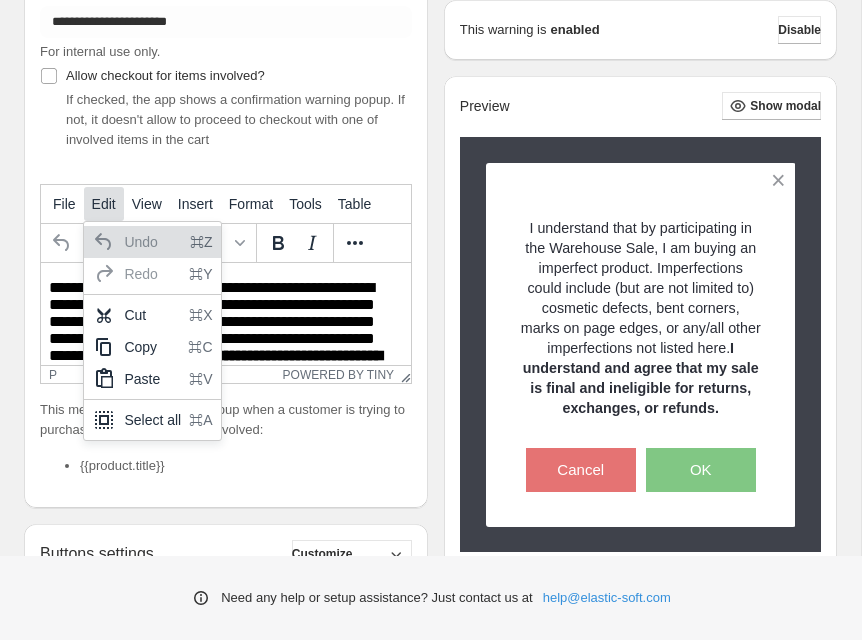 click on "Edit" at bounding box center (104, 204) 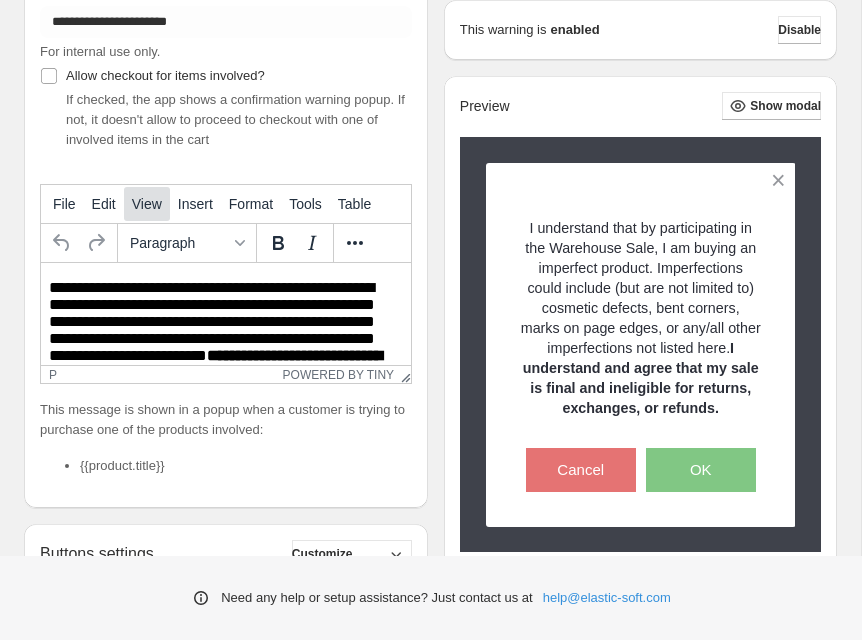 click on "View" at bounding box center [147, 204] 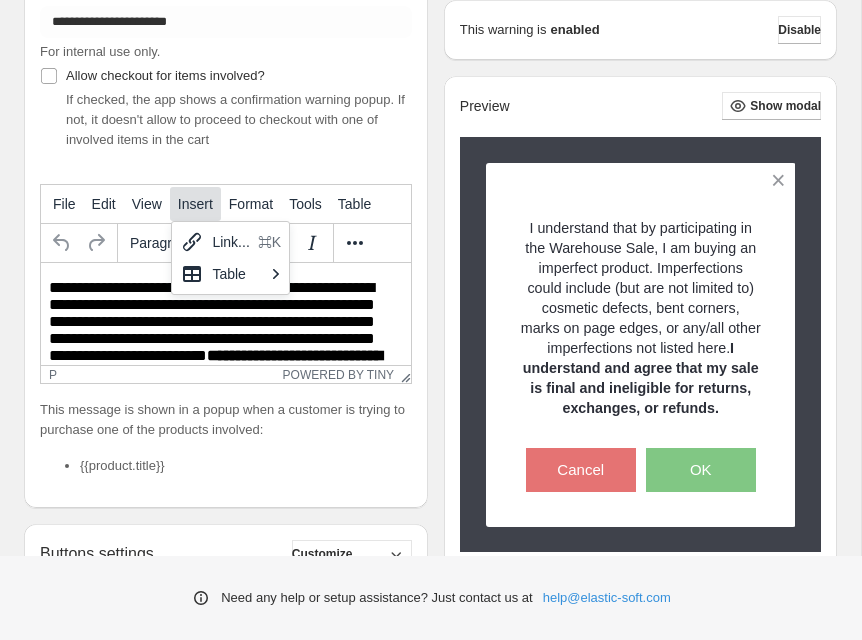 click on "Insert" at bounding box center [195, 204] 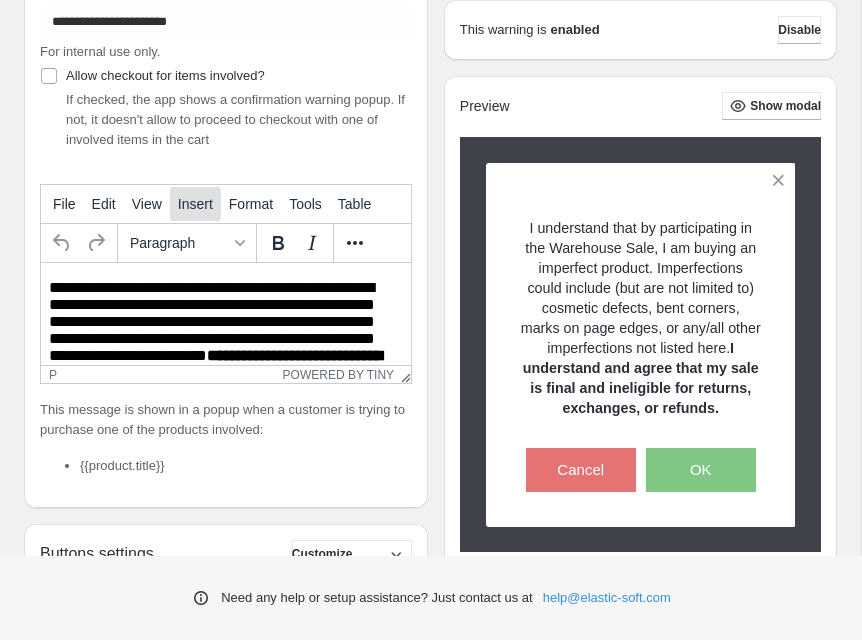 click on "Insert" at bounding box center (195, 204) 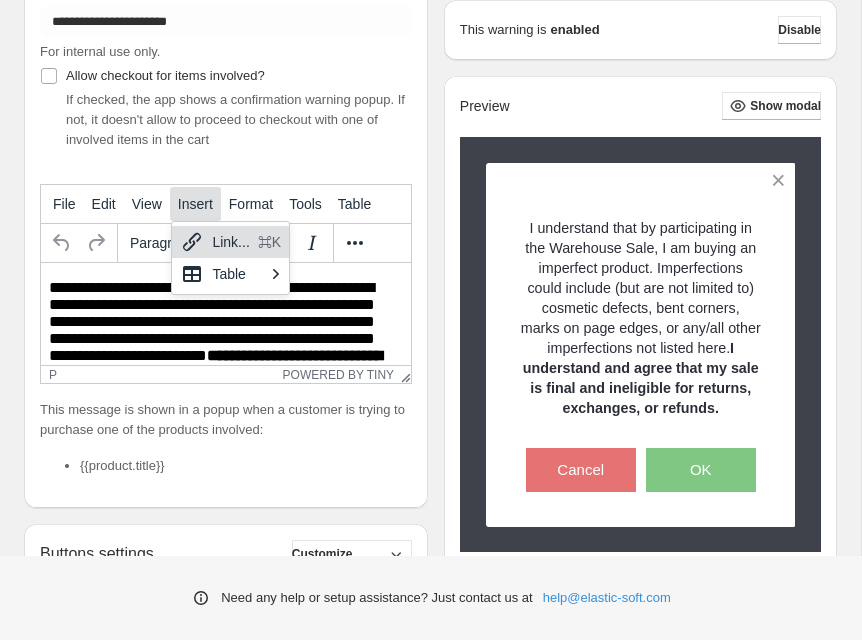 click on "Insert" at bounding box center [195, 204] 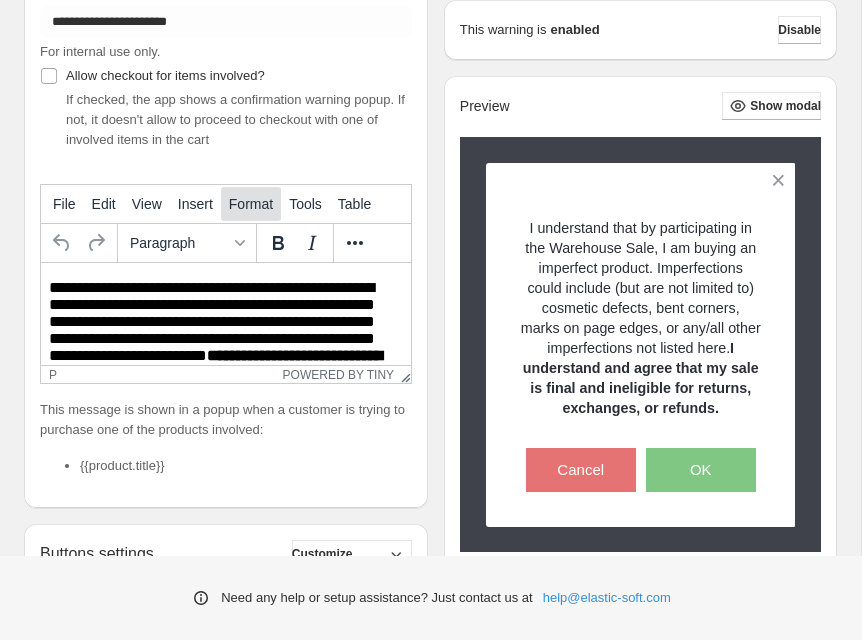 click on "Format" at bounding box center [251, 204] 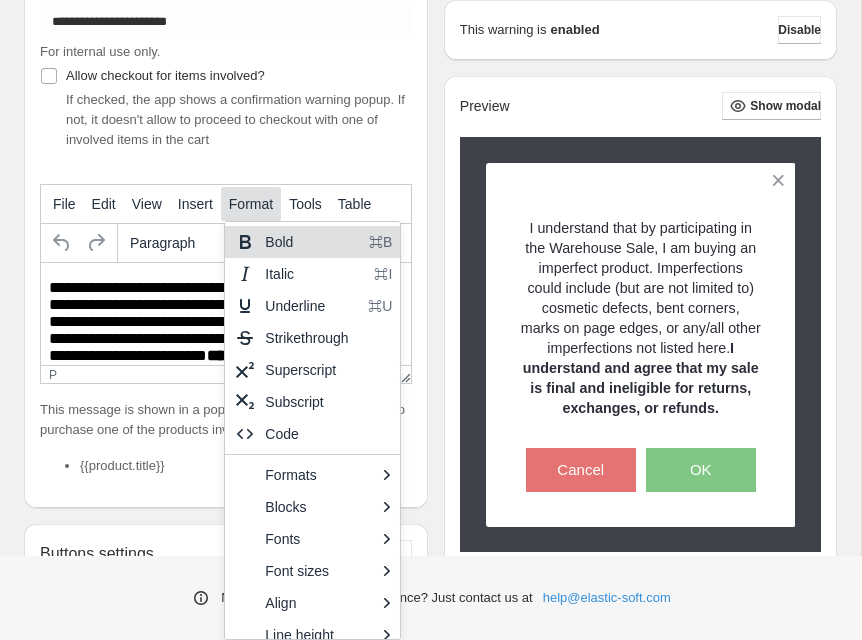 click on "Format" at bounding box center [251, 204] 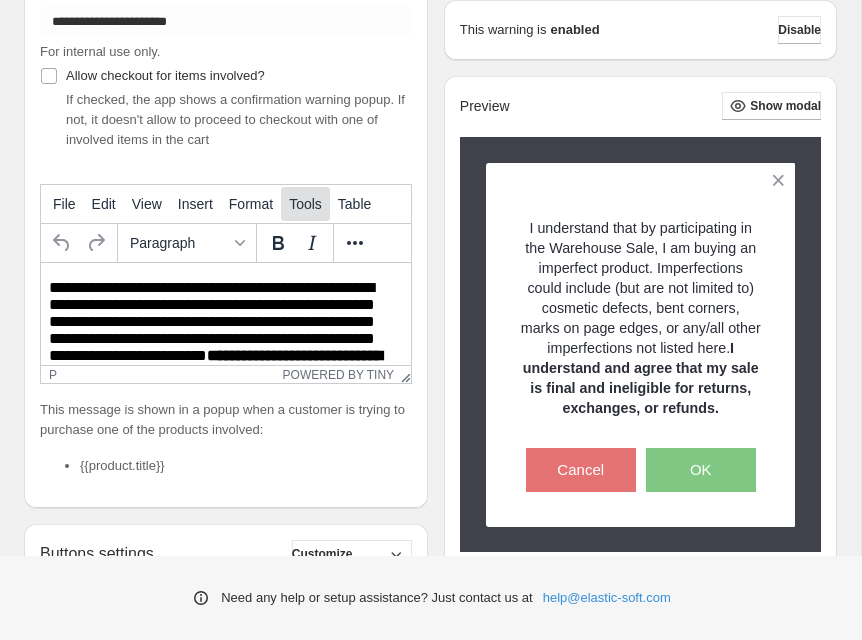 click on "Tools" at bounding box center (305, 204) 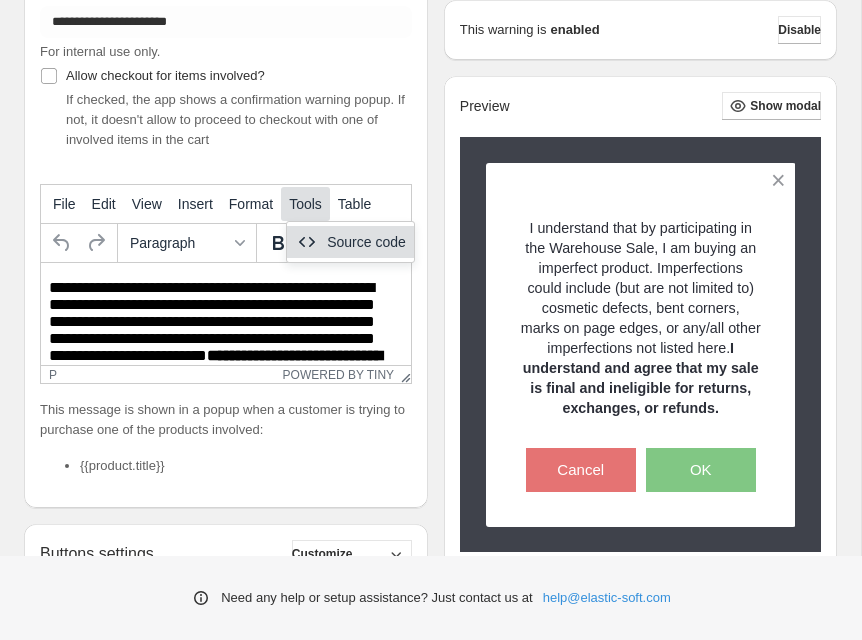click on "Tools" at bounding box center (305, 204) 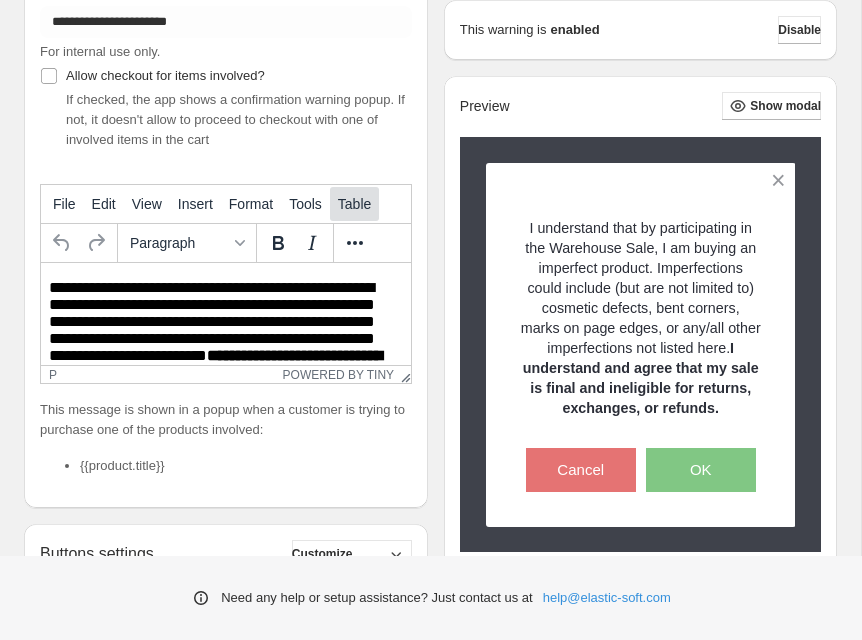 click on "Table" at bounding box center [354, 204] 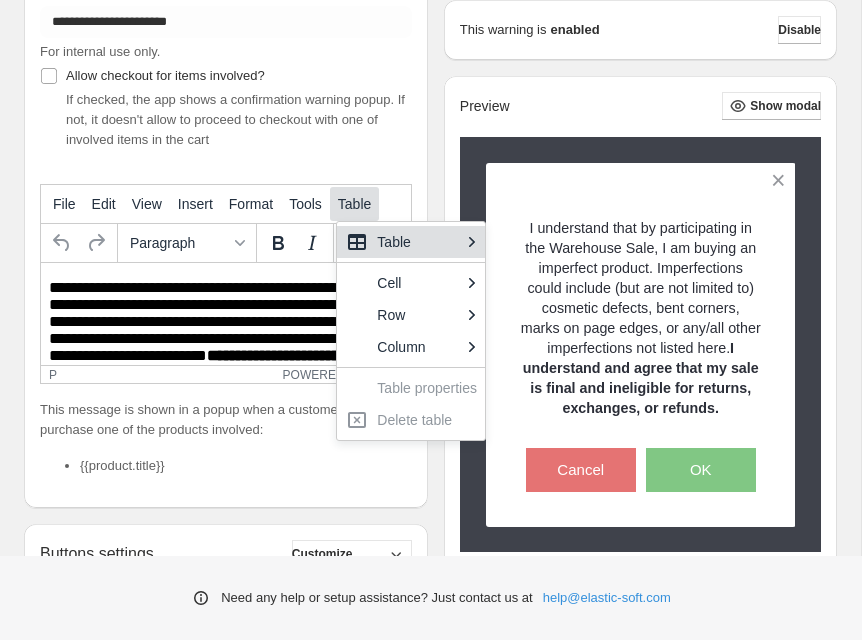 click on "Table" at bounding box center (354, 204) 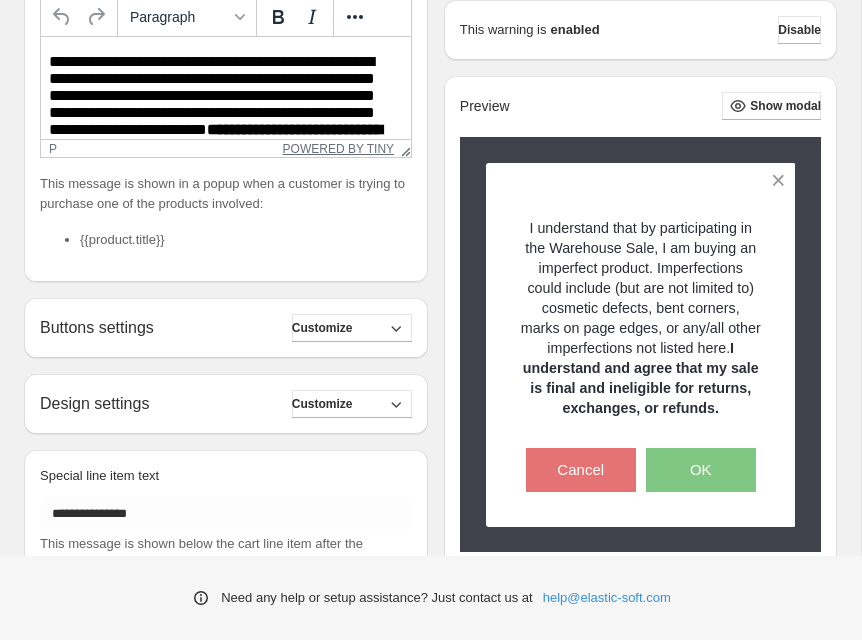 scroll, scrollTop: 423, scrollLeft: 0, axis: vertical 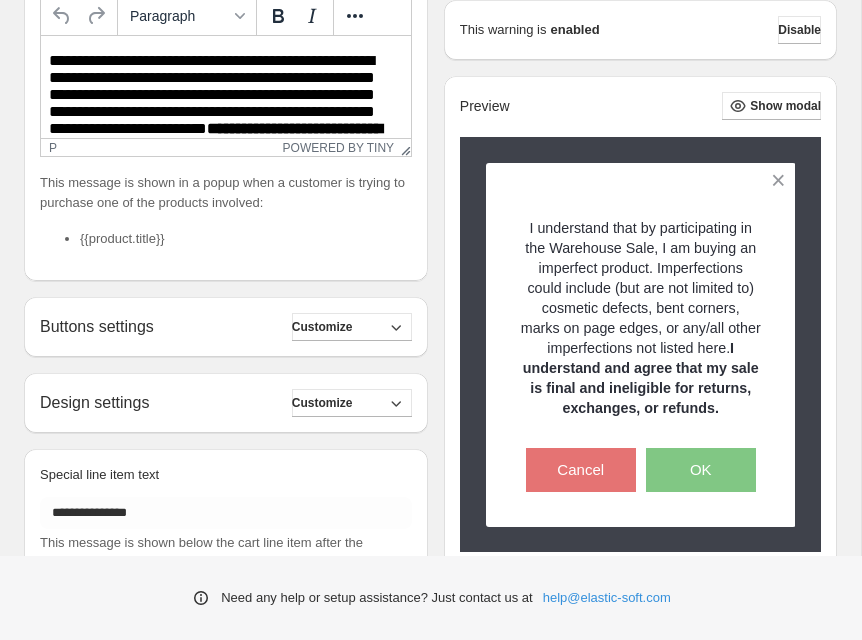 click on "Buttons settings   Customize Buttons settings are not available for your tariff plan. Please  upgrade  in order to have this feature. Cancel button:  Text ****** Font size: 15 10 15 20 Bold Regular Font color:   #ffffff Choose Background color:   #e57373 Choose Border width: 0 0 0 5 Border color:   #e57373 Choose Border radius: 0 0 0 25 Confirm button: Text ** Font size: 15 10 15 20 Bold Regular Font color:   #ffffff Choose Background color:   #81c784 Choose Border width: 0 0 0 5 Border color:   #81c784 Choose Border radius: 0 0 0 25" at bounding box center [226, 327] 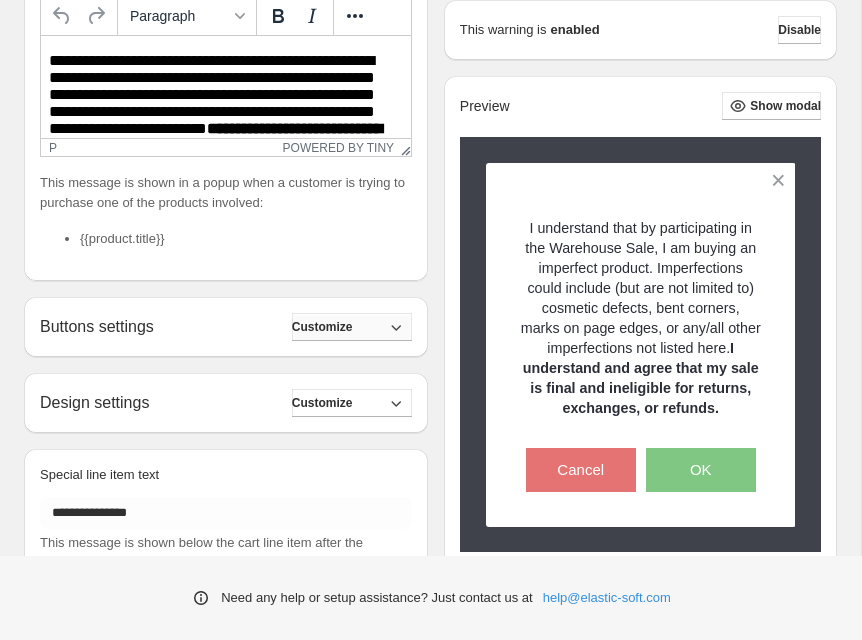 click on "Customize" at bounding box center [322, 327] 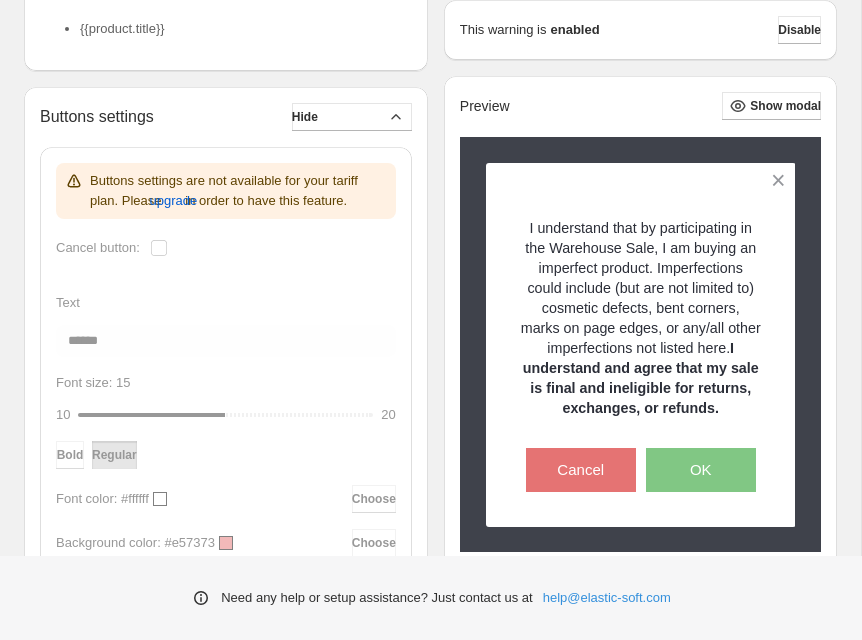 scroll, scrollTop: 647, scrollLeft: 0, axis: vertical 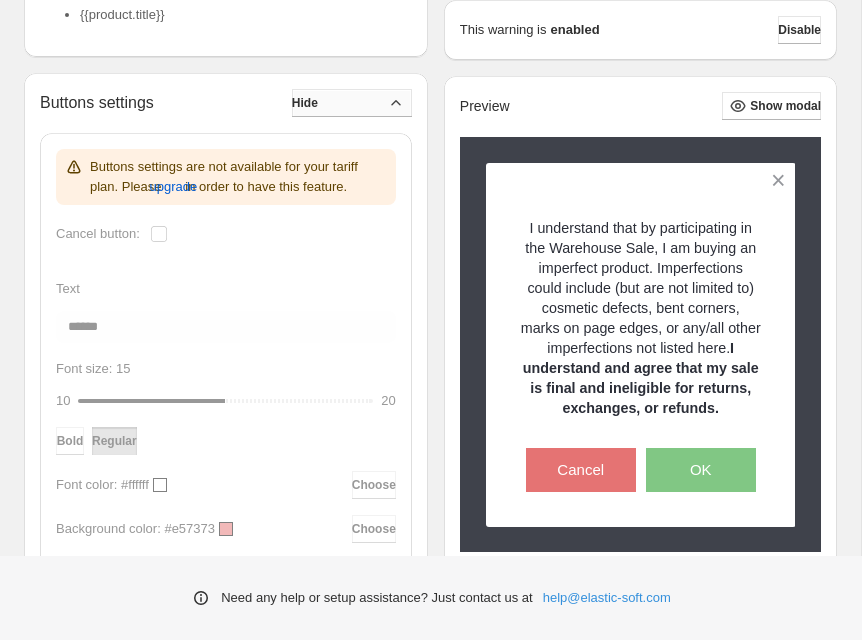 click on "Hide" at bounding box center [352, 103] 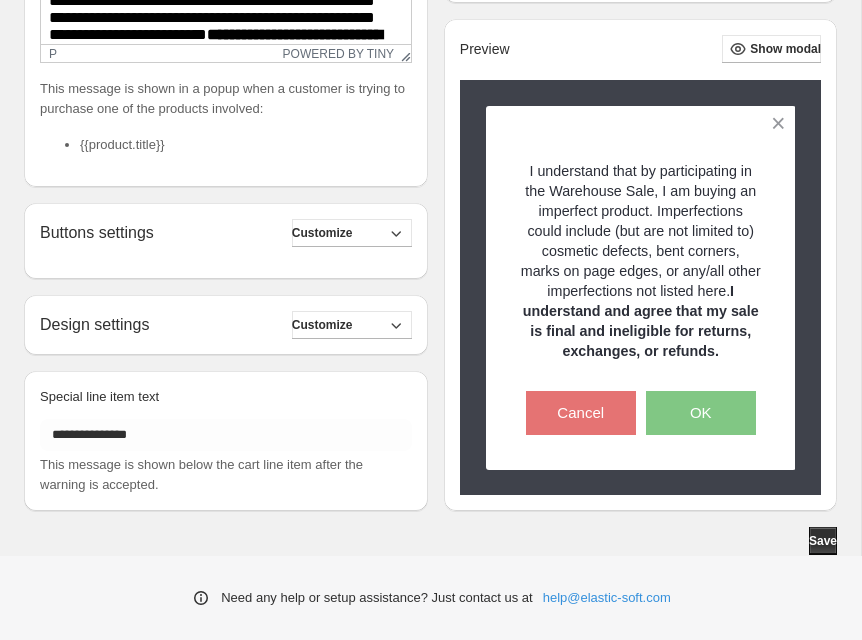 scroll, scrollTop: 501, scrollLeft: 0, axis: vertical 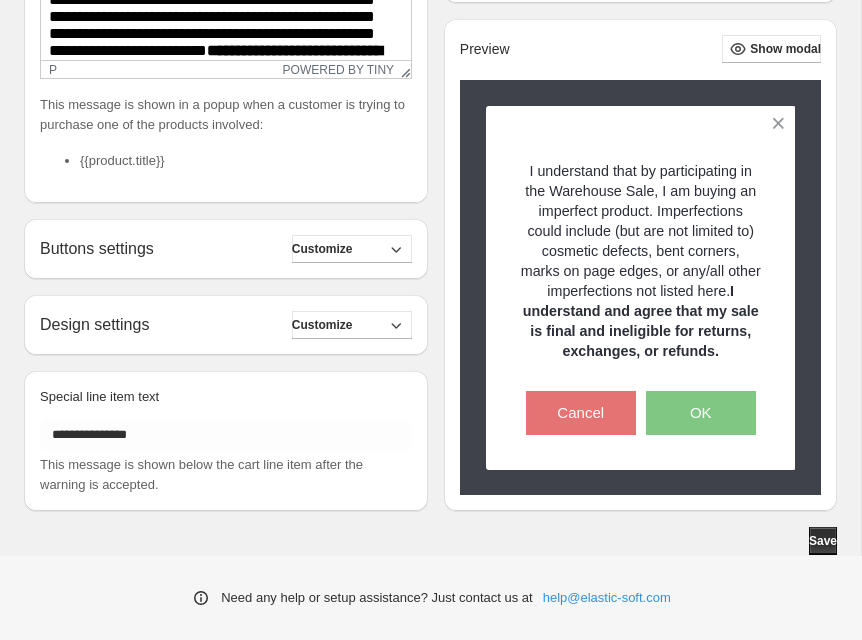 click on "Buttons settings   Customize Buttons settings are not available for your tariff plan. Please  upgrade  in order to have this feature. Cancel button:  Text ****** Font size: 15 10 15 20 Bold Regular Font color:   #ffffff Choose Background color:   #e57373 Choose Border width: 0 0 0 5 Border color:   #e57373 Choose Border radius: 0 0 0 25 Confirm button: Text ** Font size: 15 10 15 20 Bold Regular Font color:   #ffffff Choose Background color:   #81c784 Choose Border width: 0 0 0 5 Border color:   #81c784 Choose Border radius: 0 0 0 25" at bounding box center [226, 249] 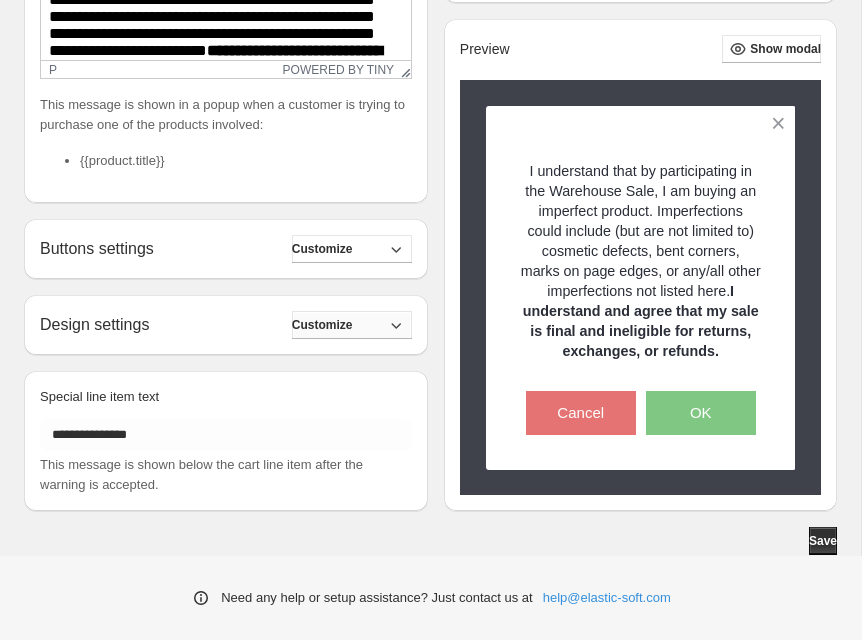 click on "Customize" at bounding box center (352, 325) 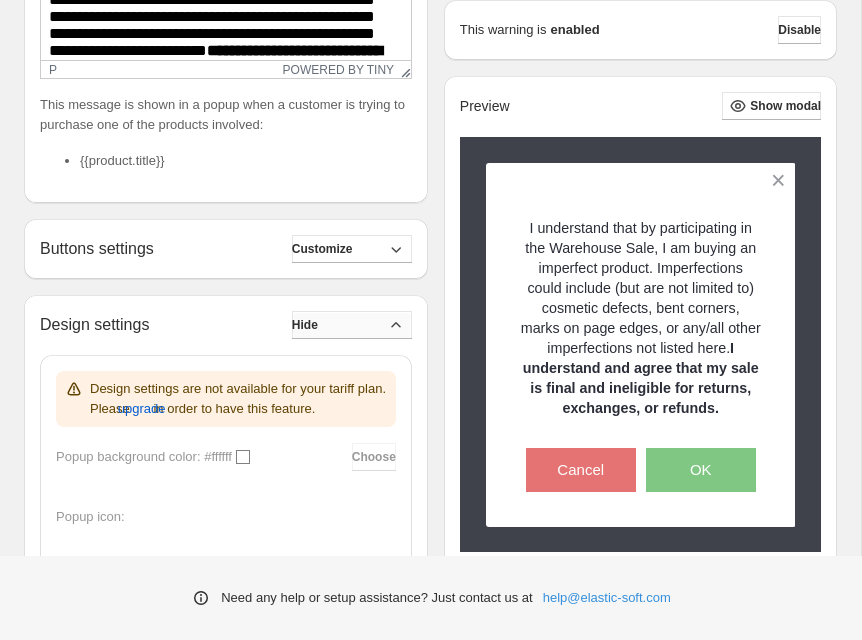 click on "Hide" at bounding box center [352, 325] 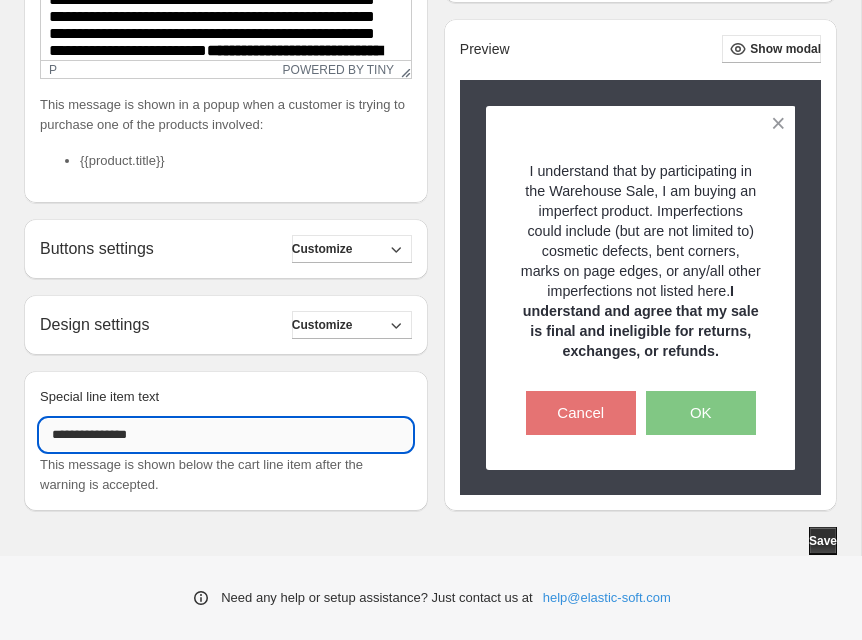 click on "**********" at bounding box center (226, 435) 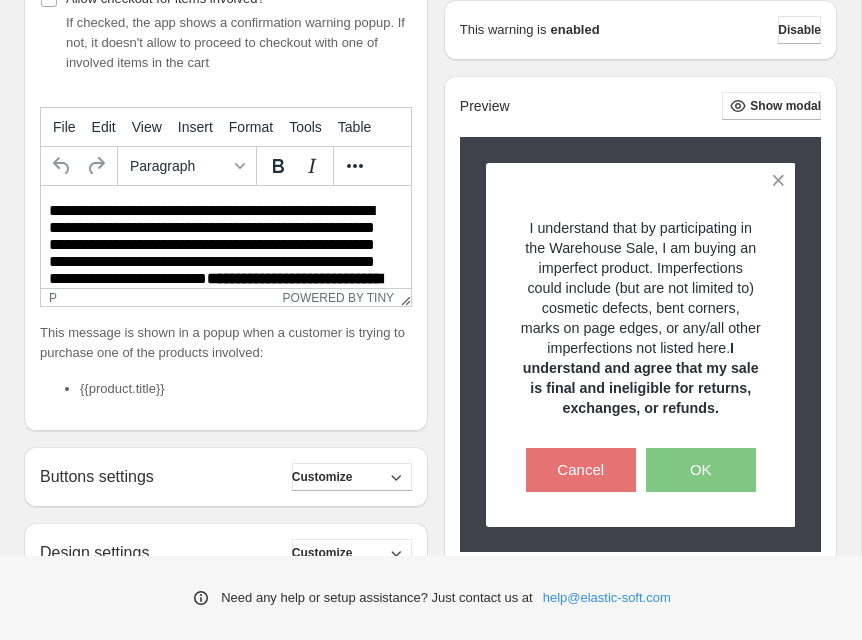 scroll, scrollTop: 0, scrollLeft: 0, axis: both 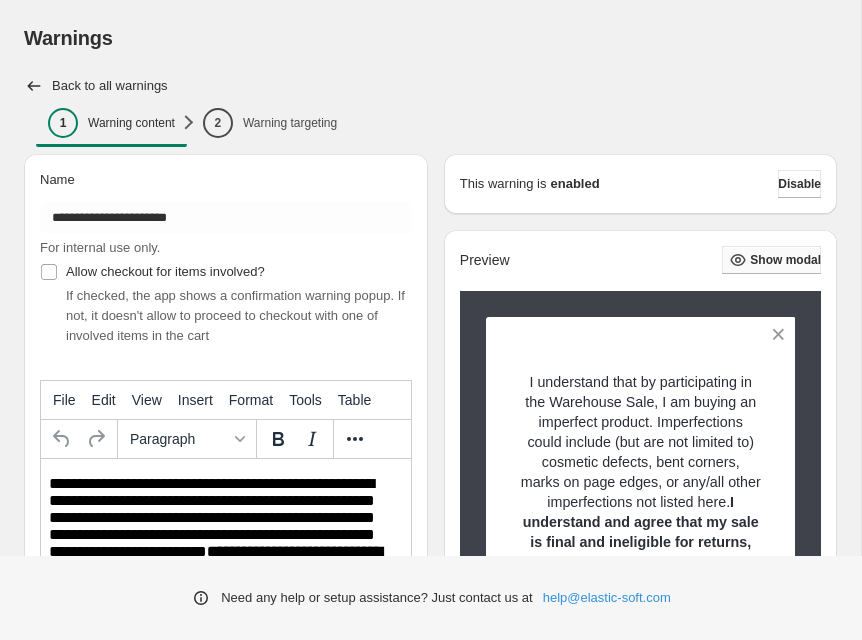 click on "Show modal" at bounding box center [785, 260] 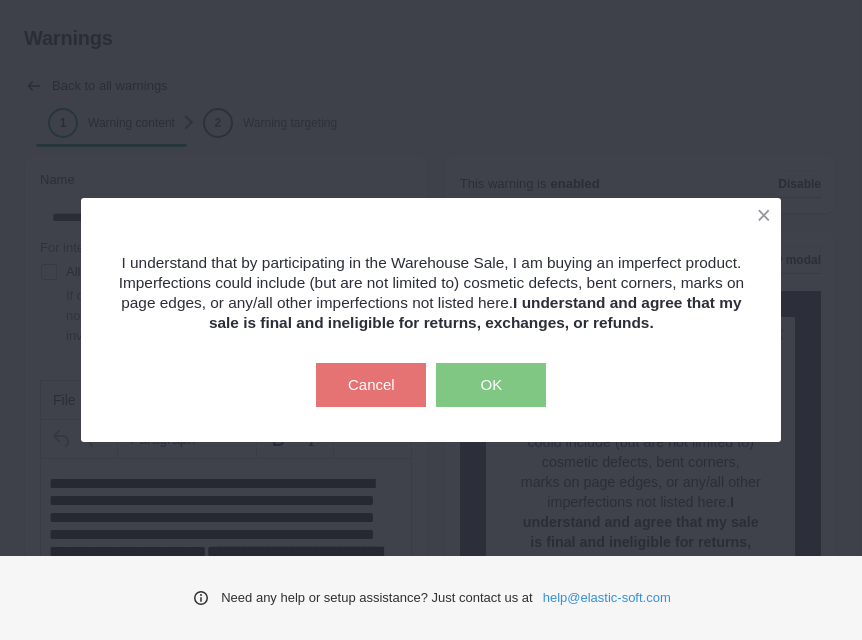 click on "OK" at bounding box center (491, 385) 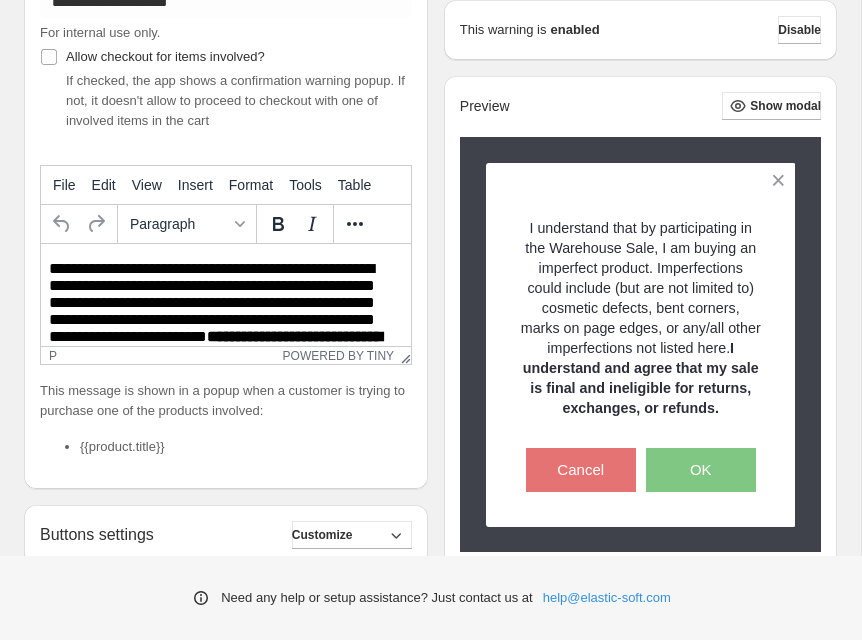 scroll, scrollTop: 0, scrollLeft: 0, axis: both 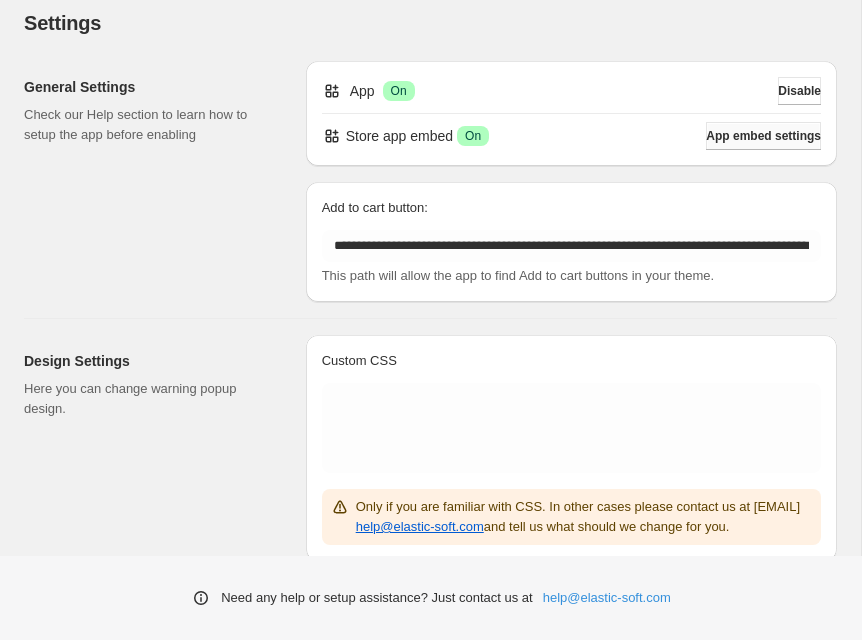 click on "App embed settings" at bounding box center (763, 136) 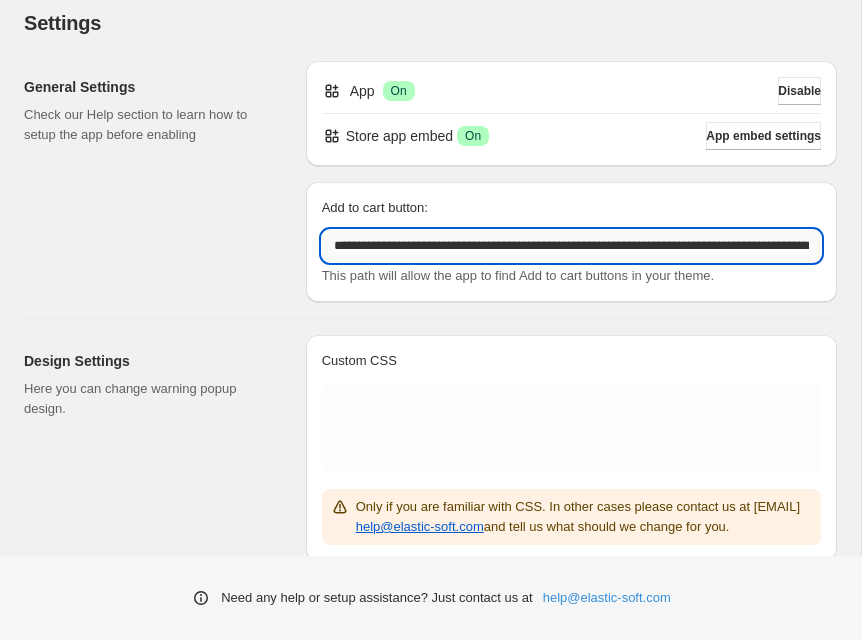 click on "**********" at bounding box center (571, 246) 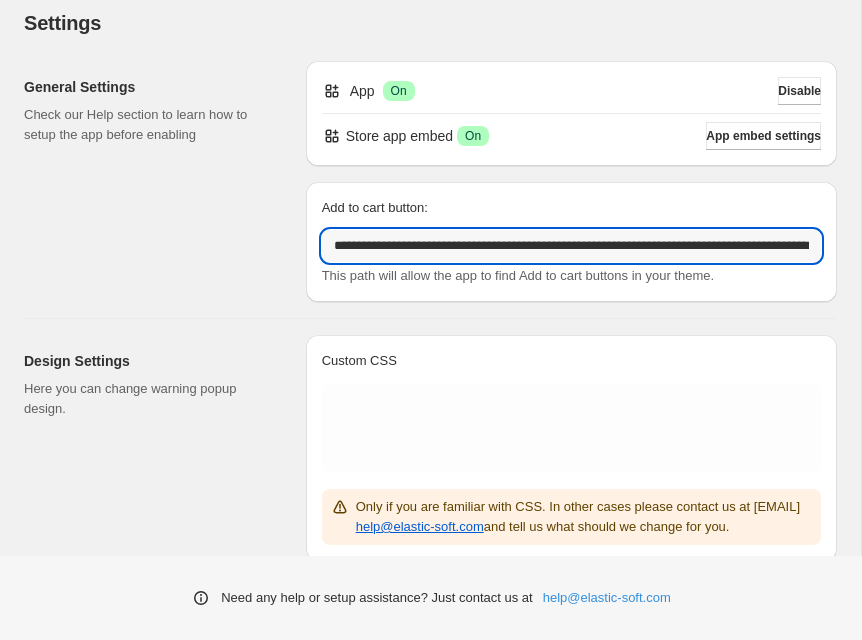 click on "General Settings Check our Help section to learn how to setup the app before enabling" at bounding box center [157, 181] 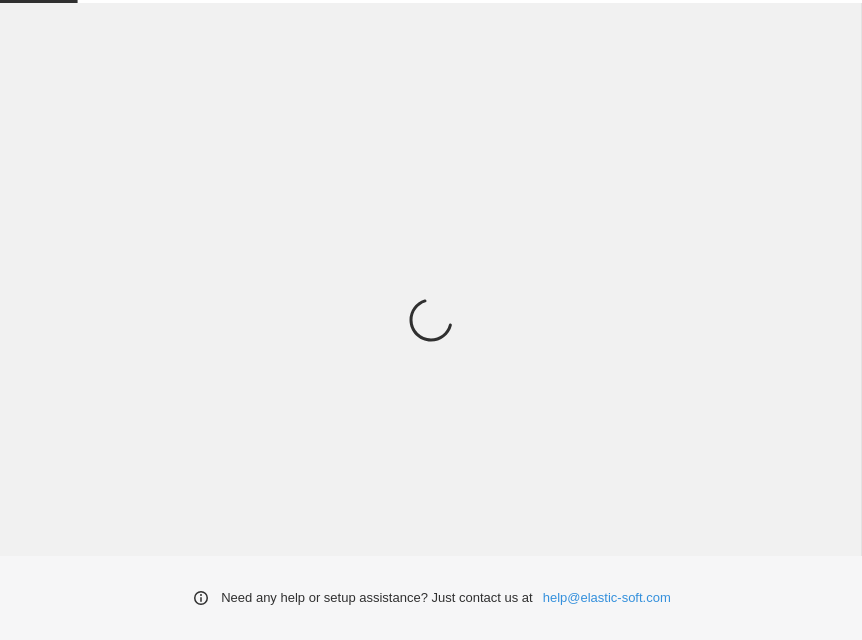 scroll, scrollTop: 0, scrollLeft: 0, axis: both 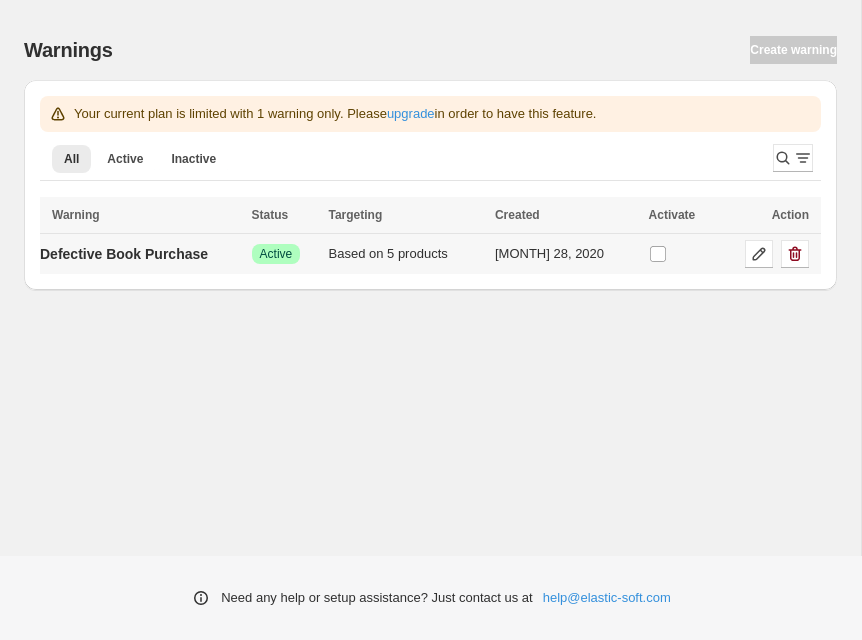 click on "Based on 5 products" at bounding box center (406, 254) 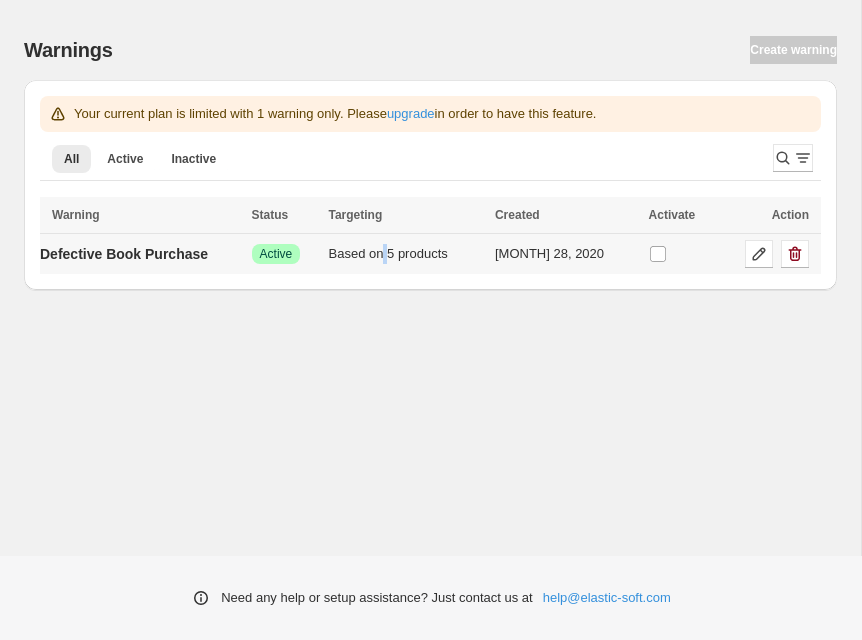 click on "Based on 5 products" at bounding box center (406, 254) 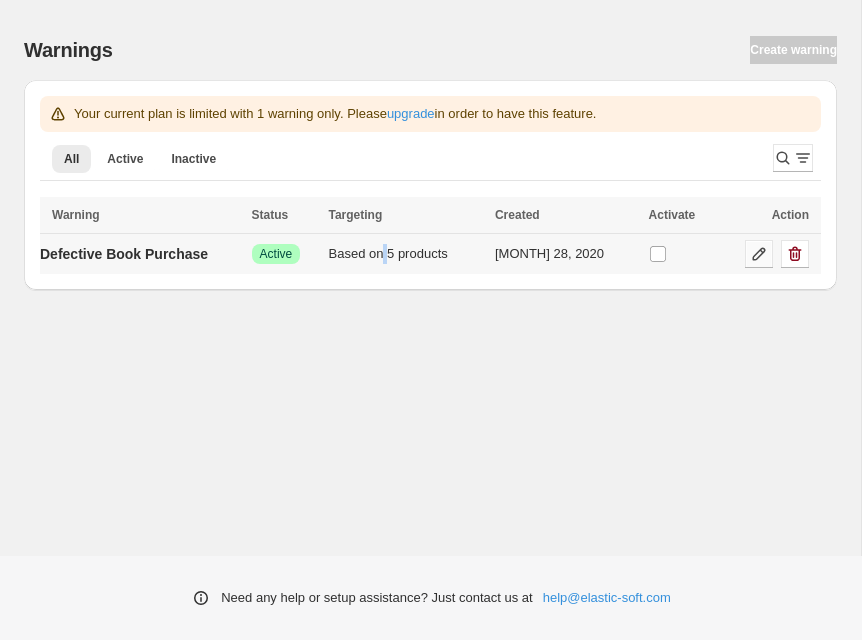 click 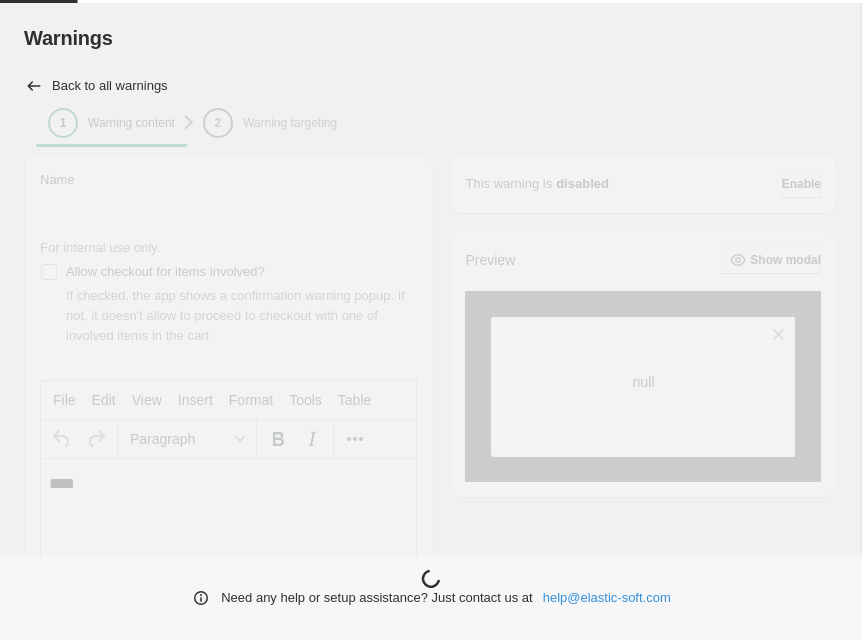 scroll, scrollTop: 0, scrollLeft: 0, axis: both 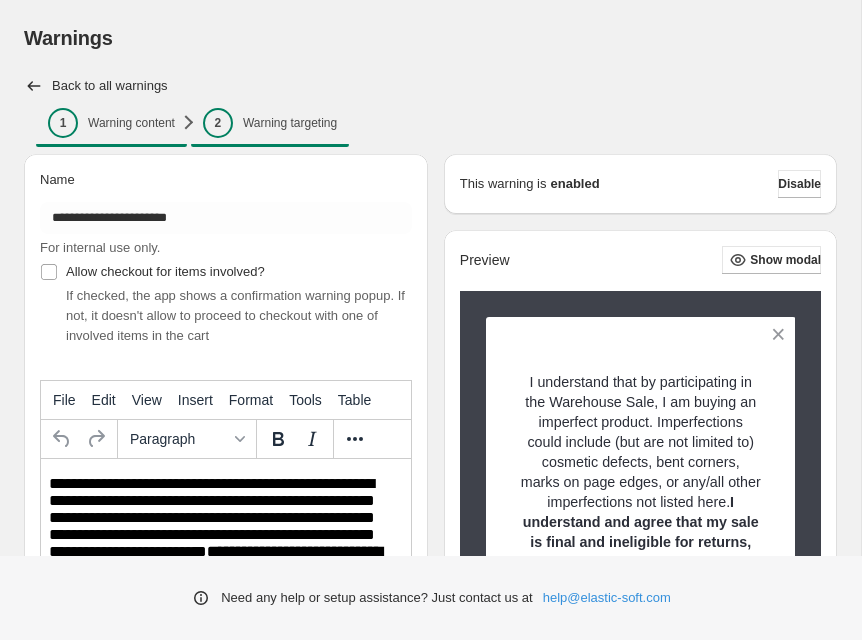 click on "Warning targeting" at bounding box center [290, 123] 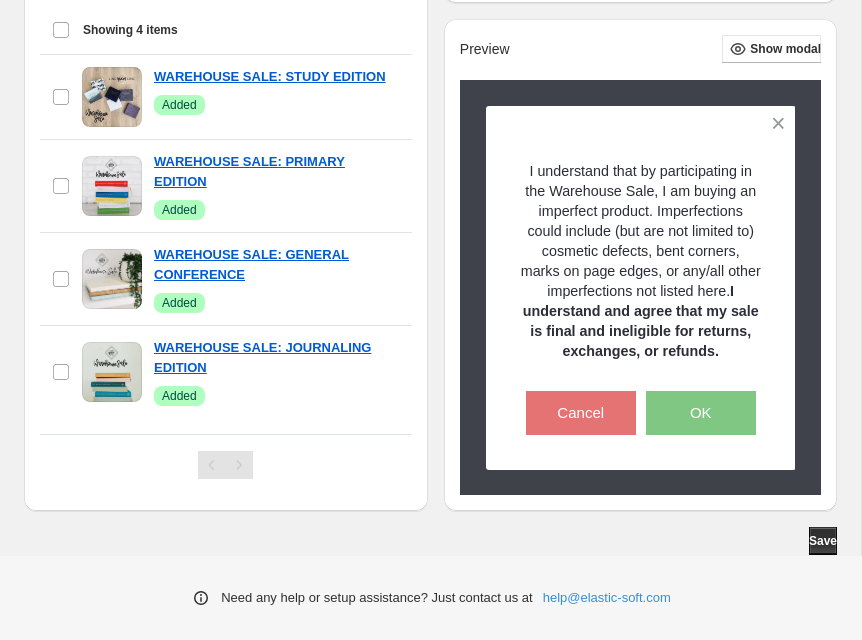 scroll, scrollTop: 746, scrollLeft: 0, axis: vertical 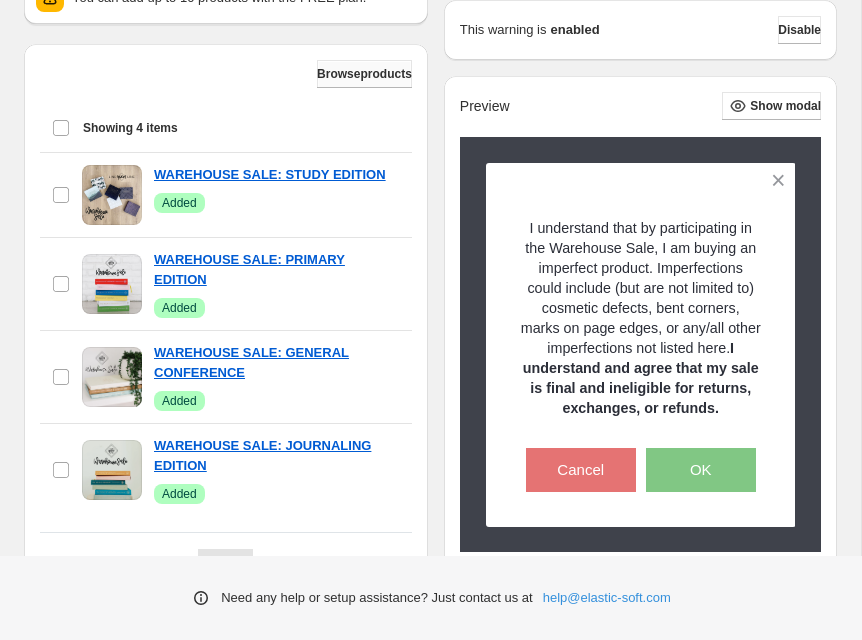 click on "Browse  products" at bounding box center [364, 74] 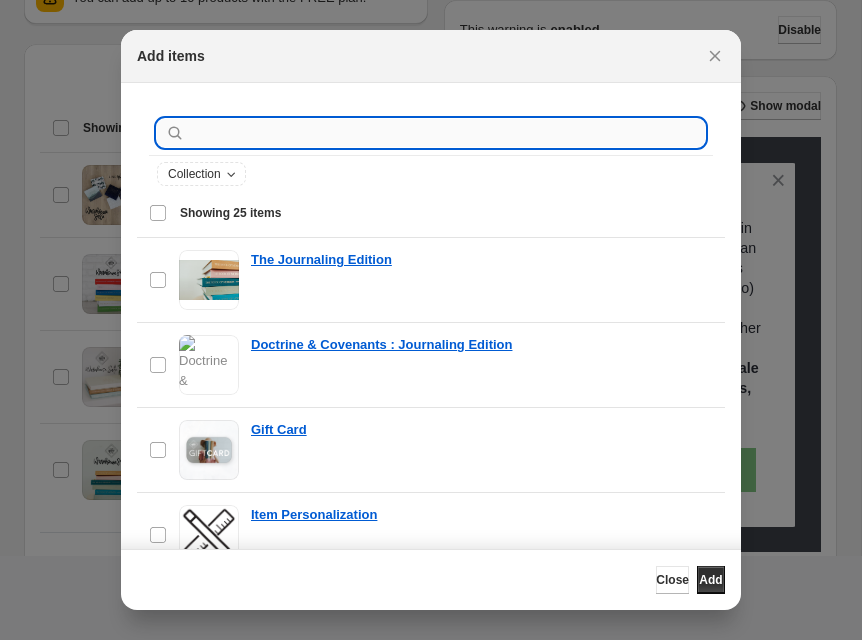click at bounding box center (447, 133) 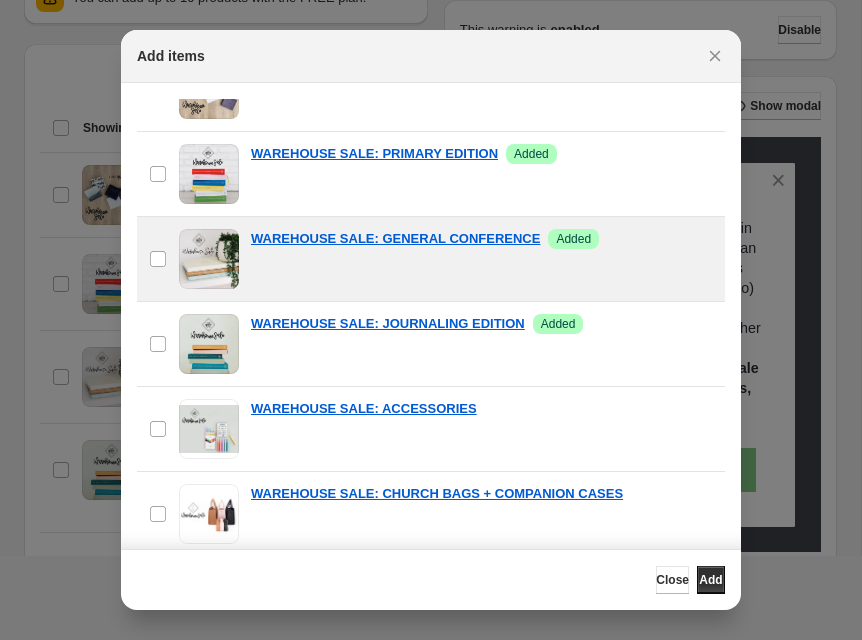 scroll, scrollTop: 233, scrollLeft: 0, axis: vertical 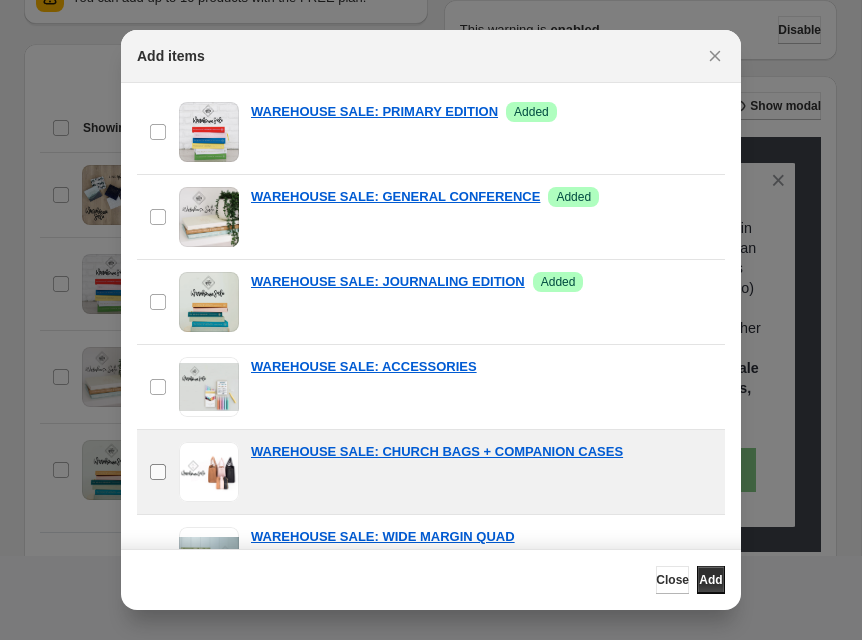 type on "*********" 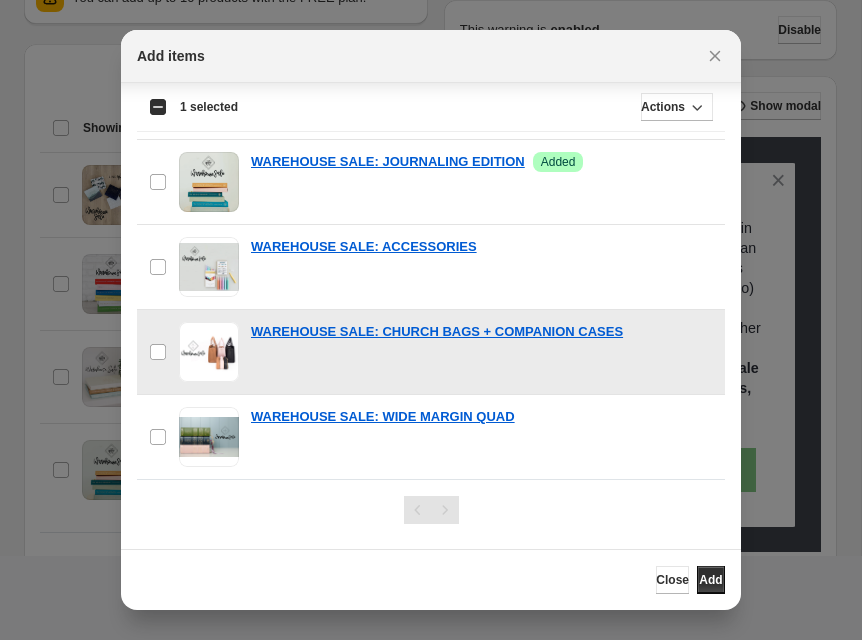 scroll, scrollTop: 127, scrollLeft: 0, axis: vertical 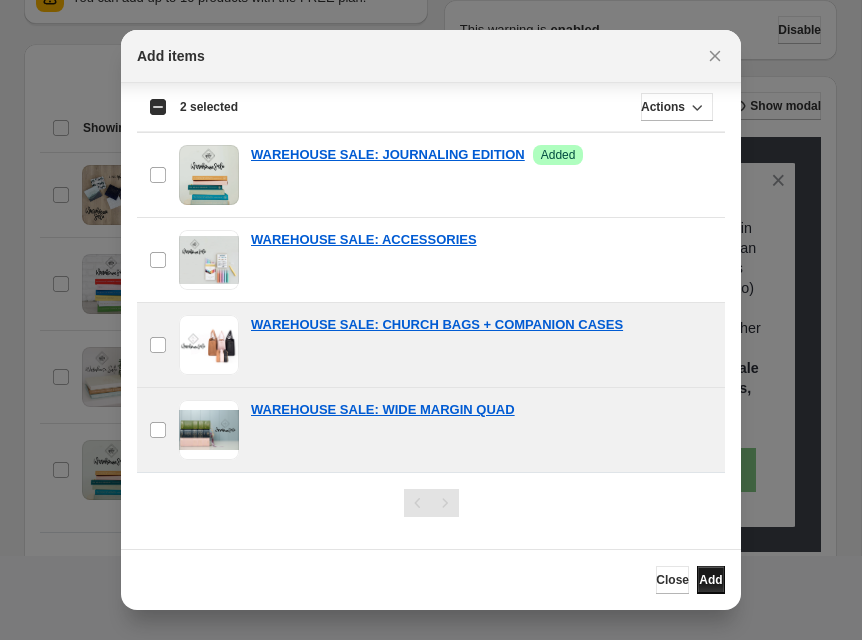 click on "Add" at bounding box center (710, 580) 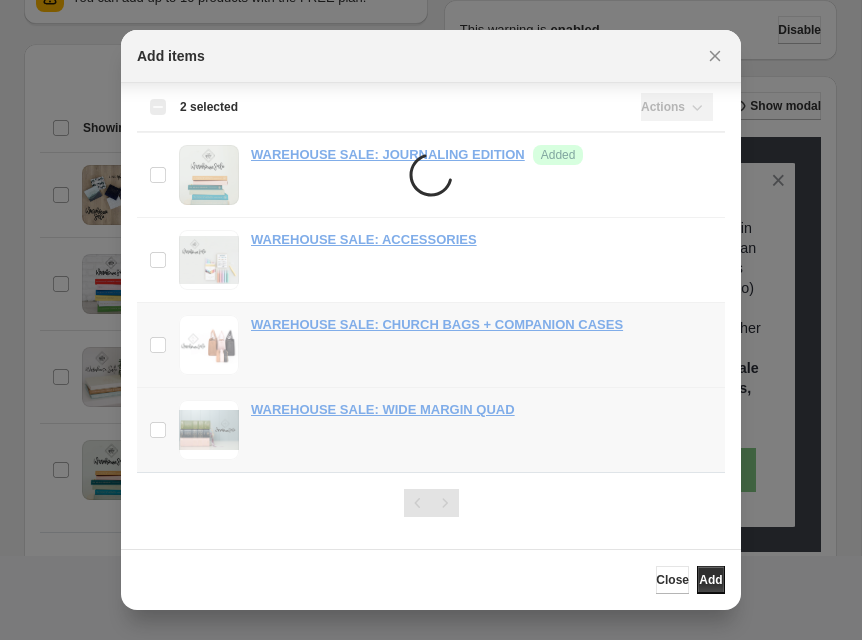 scroll, scrollTop: 0, scrollLeft: 0, axis: both 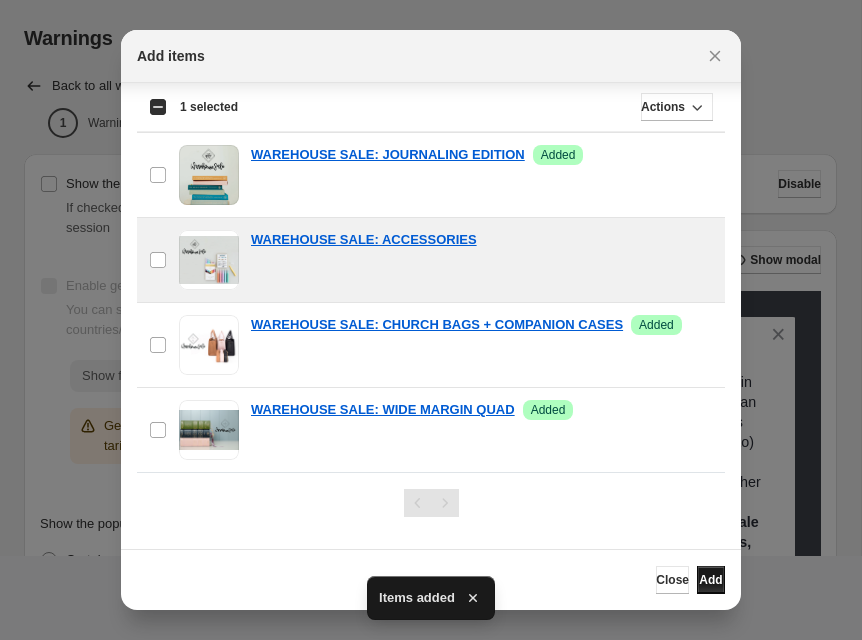 click on "Add" at bounding box center (710, 580) 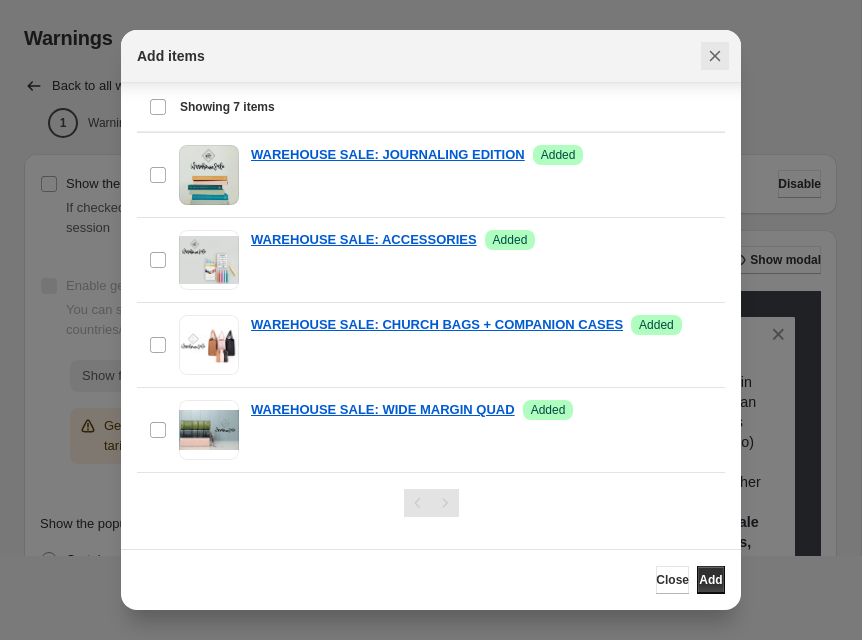 click 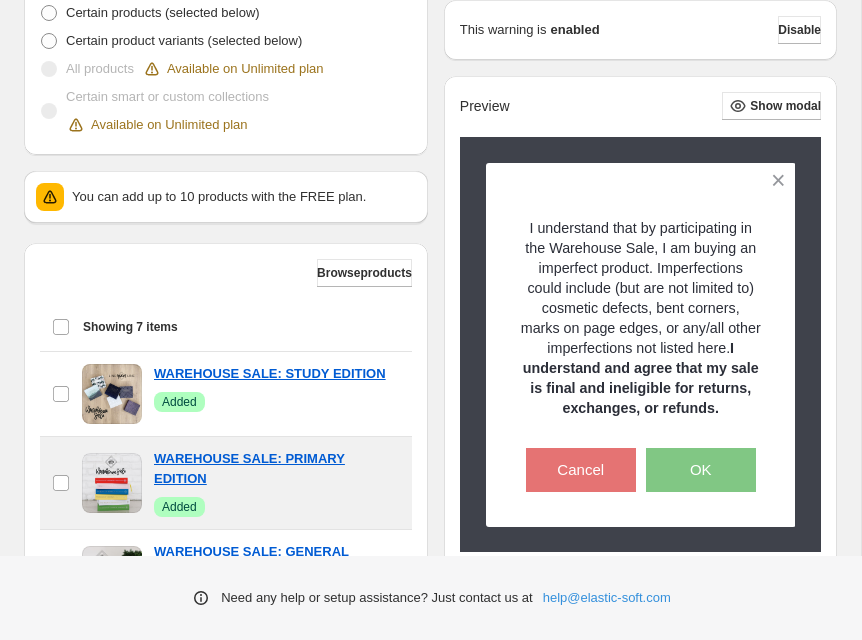 scroll, scrollTop: 546, scrollLeft: 0, axis: vertical 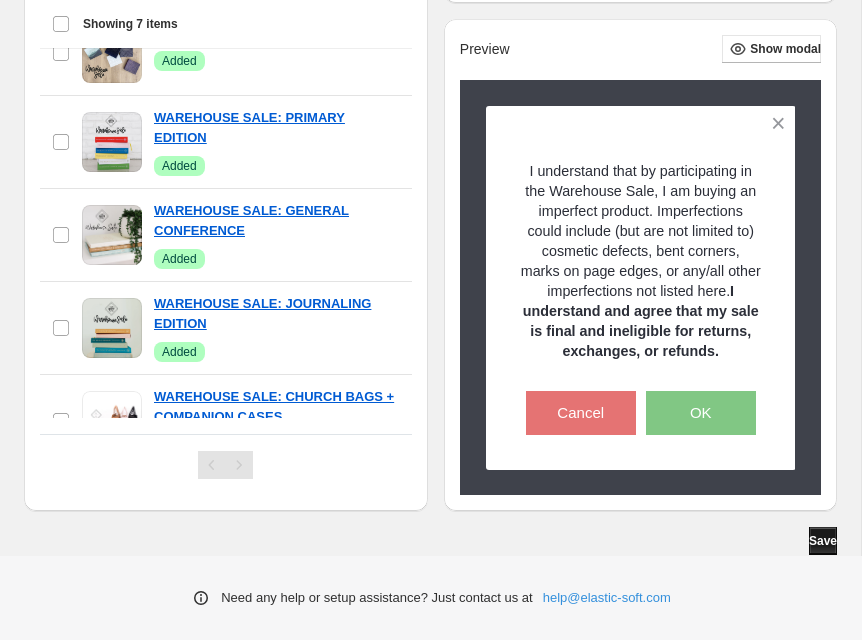click on "Save" at bounding box center [823, 541] 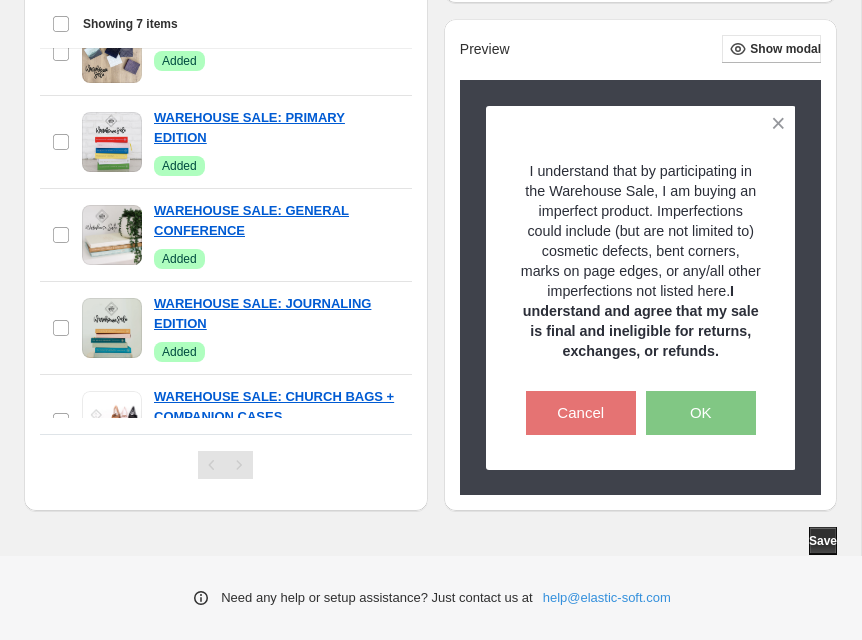 scroll, scrollTop: 908, scrollLeft: 0, axis: vertical 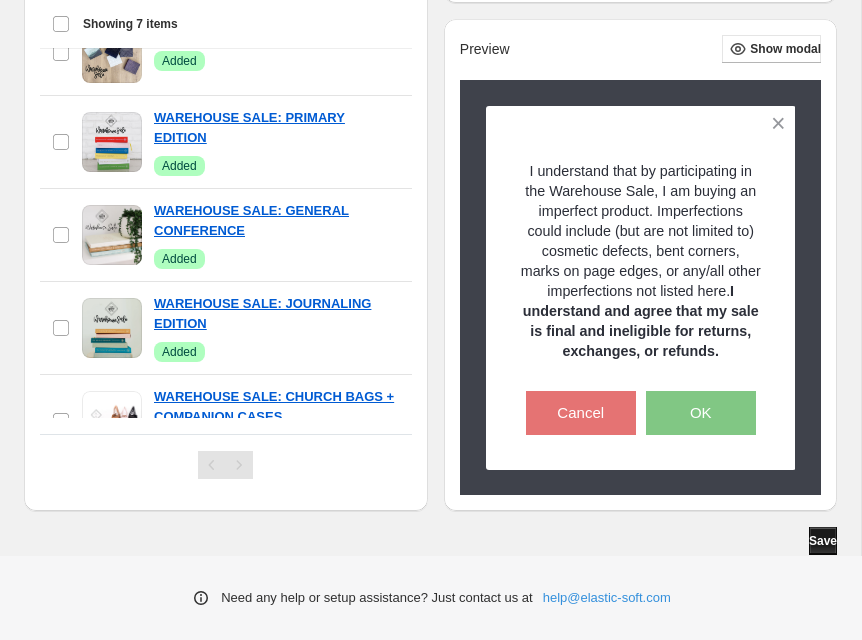 click on "Save" at bounding box center (823, 541) 